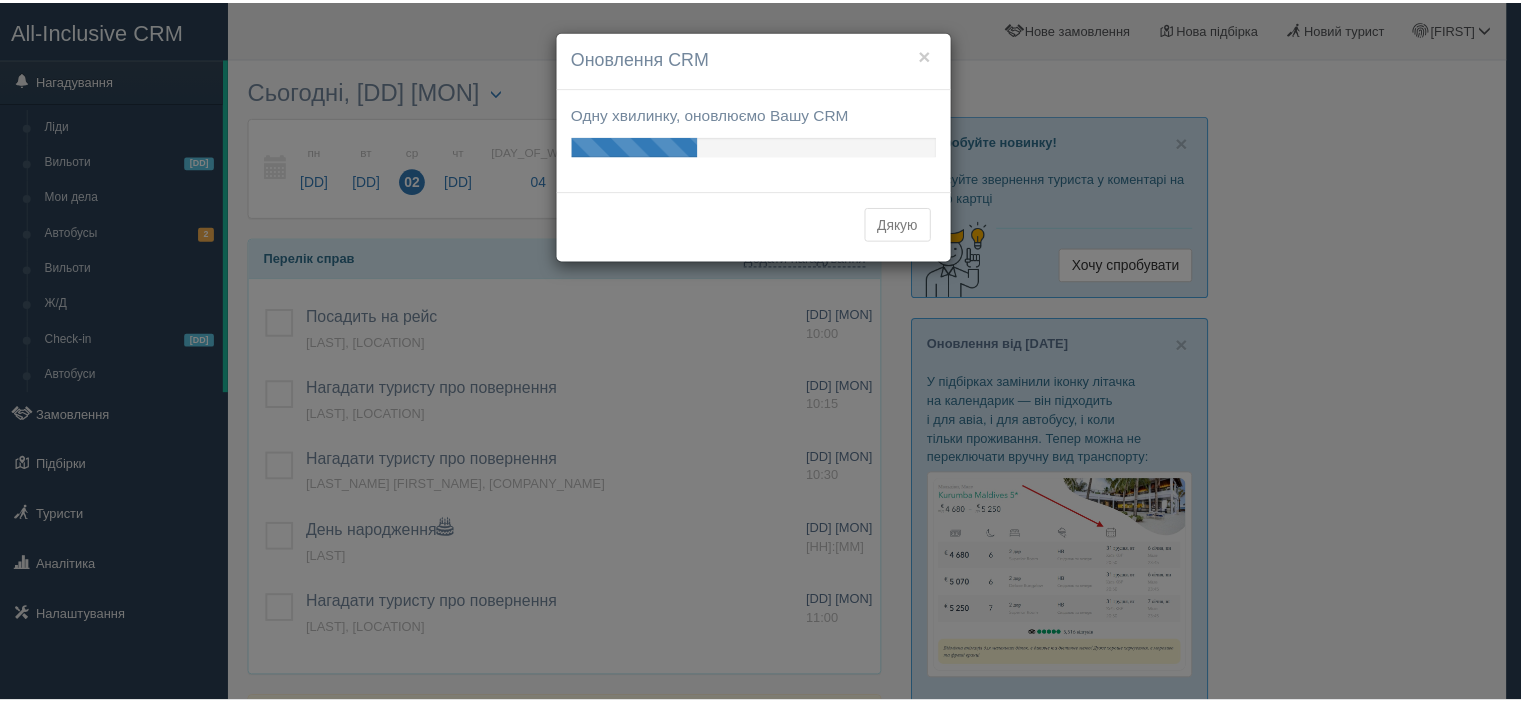 scroll, scrollTop: 0, scrollLeft: 0, axis: both 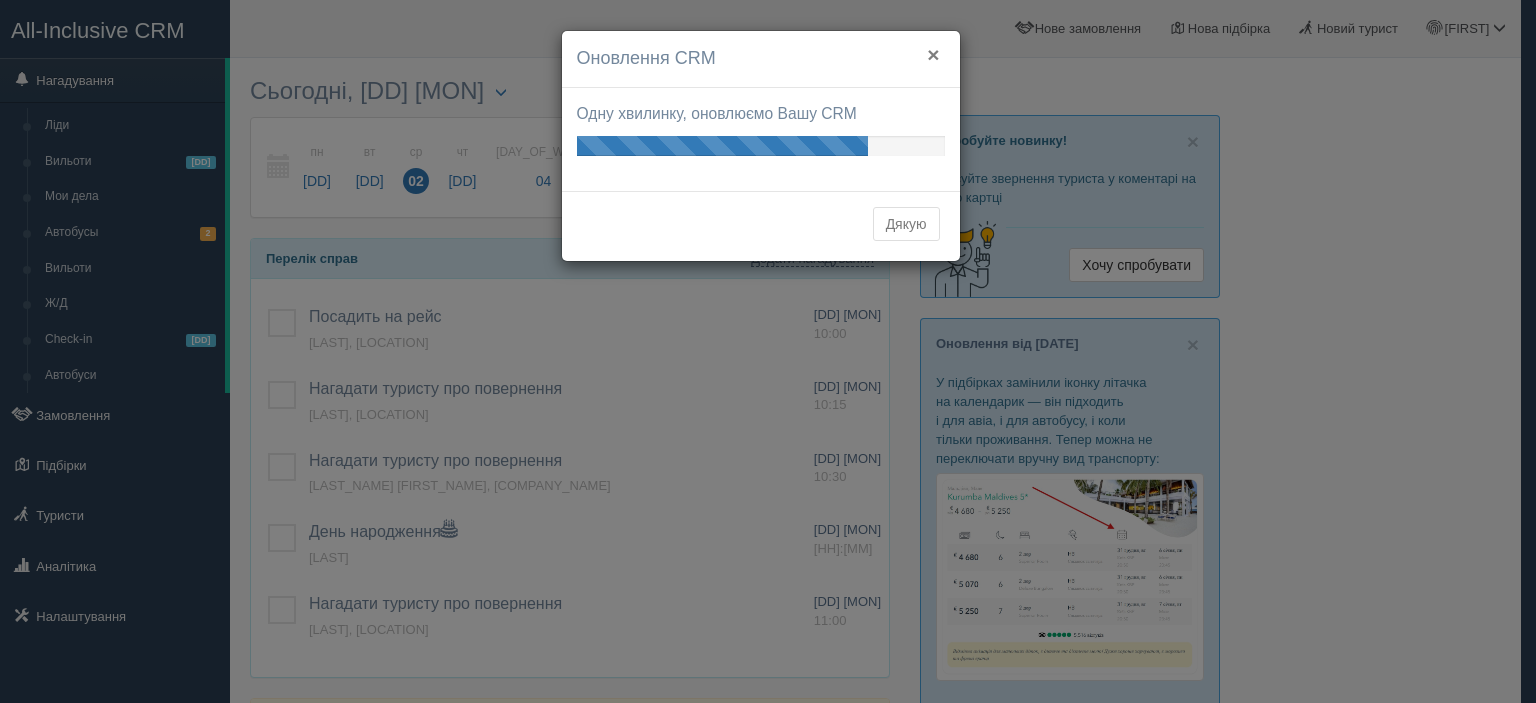 click on "×" at bounding box center [933, 54] 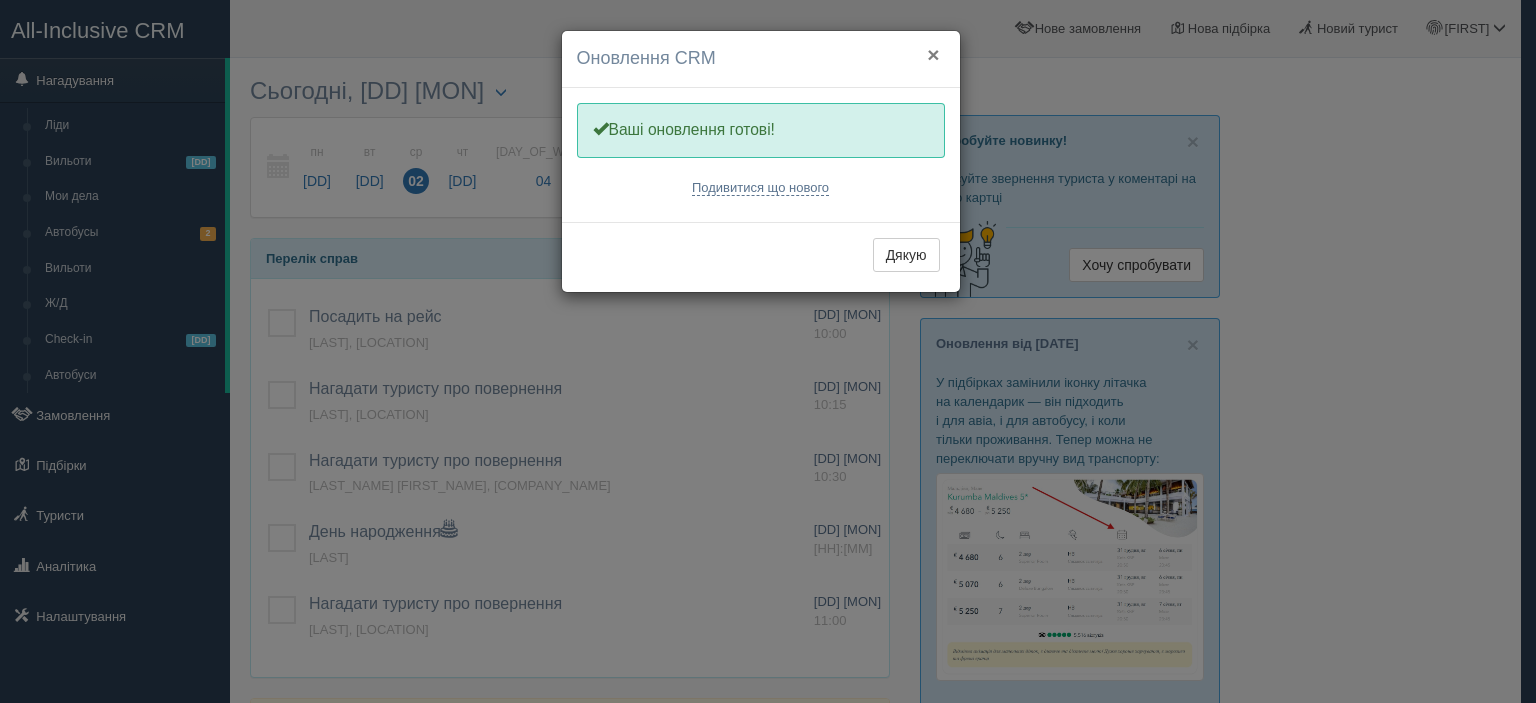 click on "[CLOSE]" at bounding box center (933, 54) 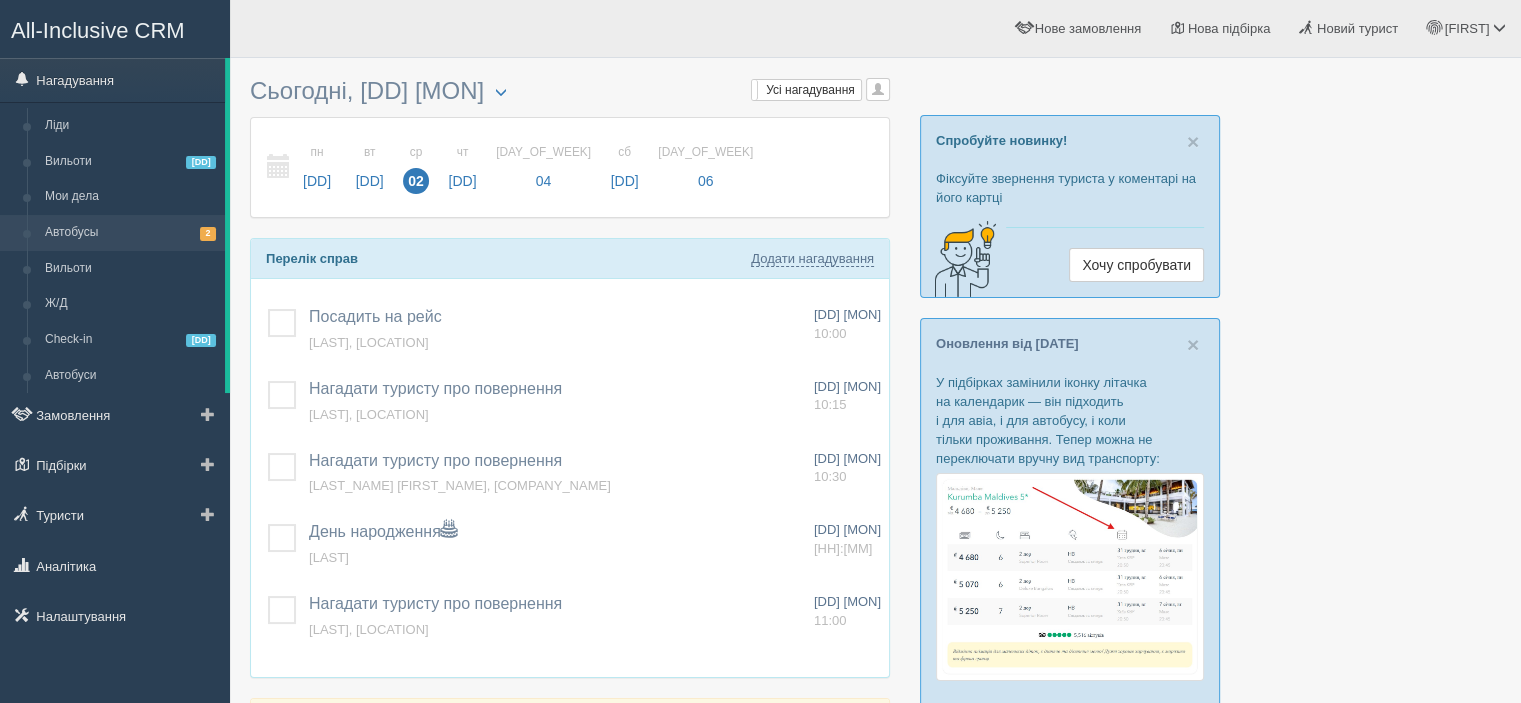 click on "Автобусы 2" at bounding box center [130, 233] 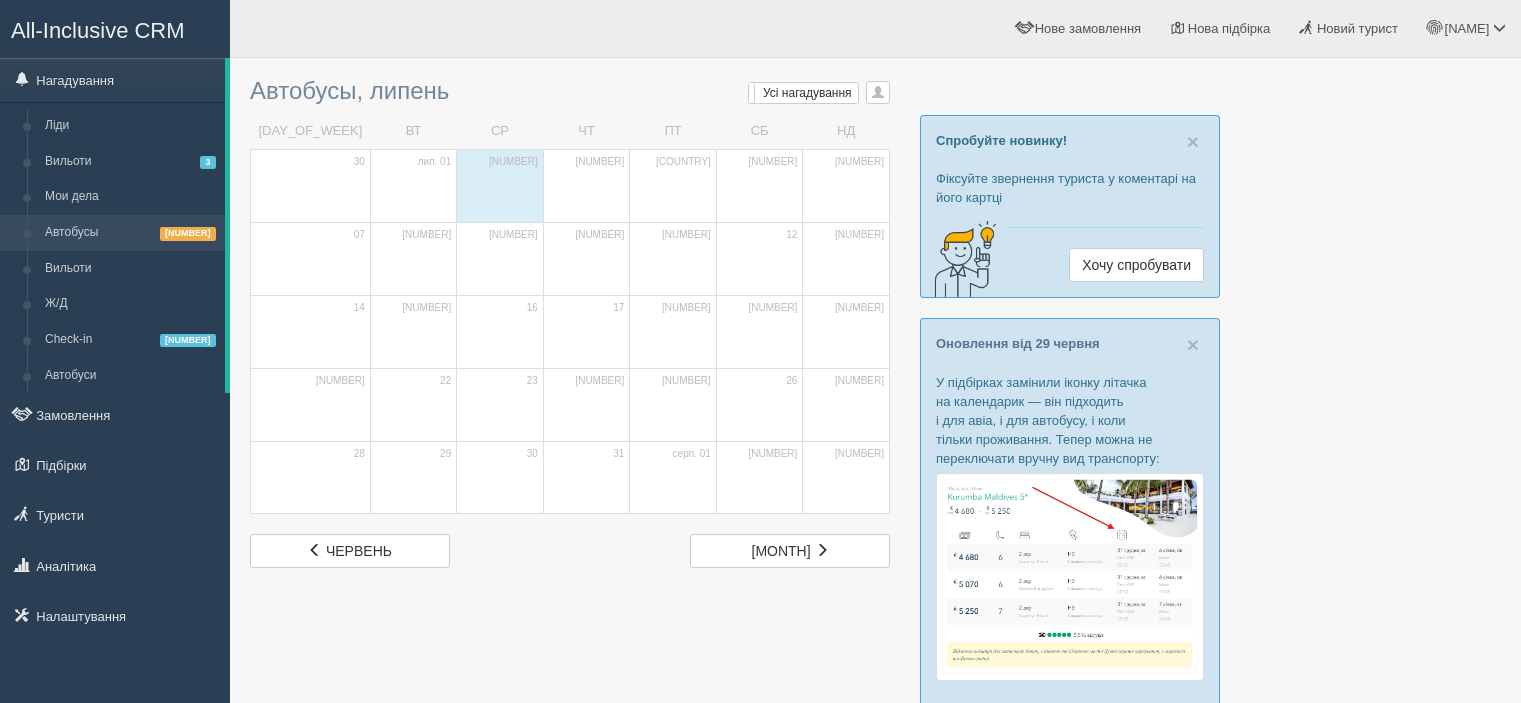 scroll, scrollTop: 0, scrollLeft: 0, axis: both 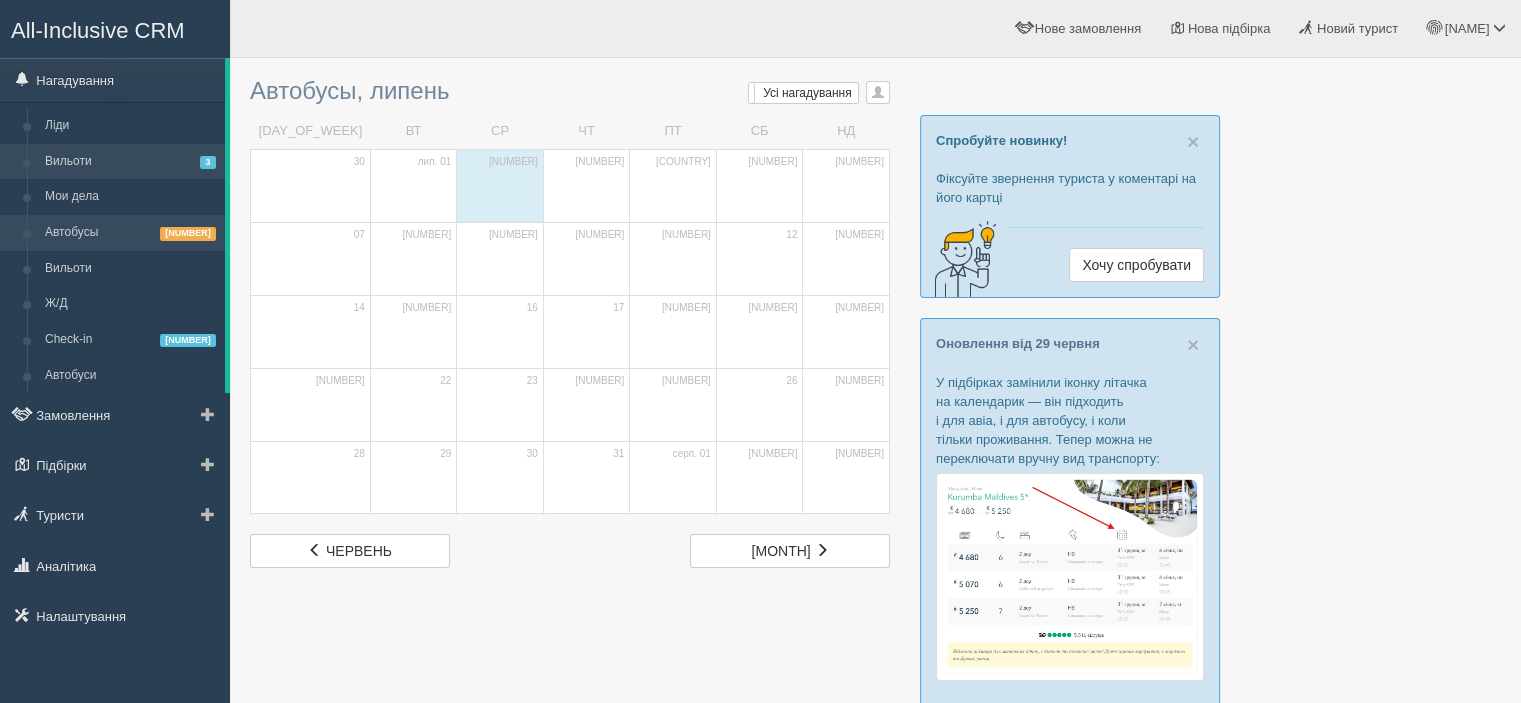 click on "[DEPARTURES 3]" at bounding box center [130, 162] 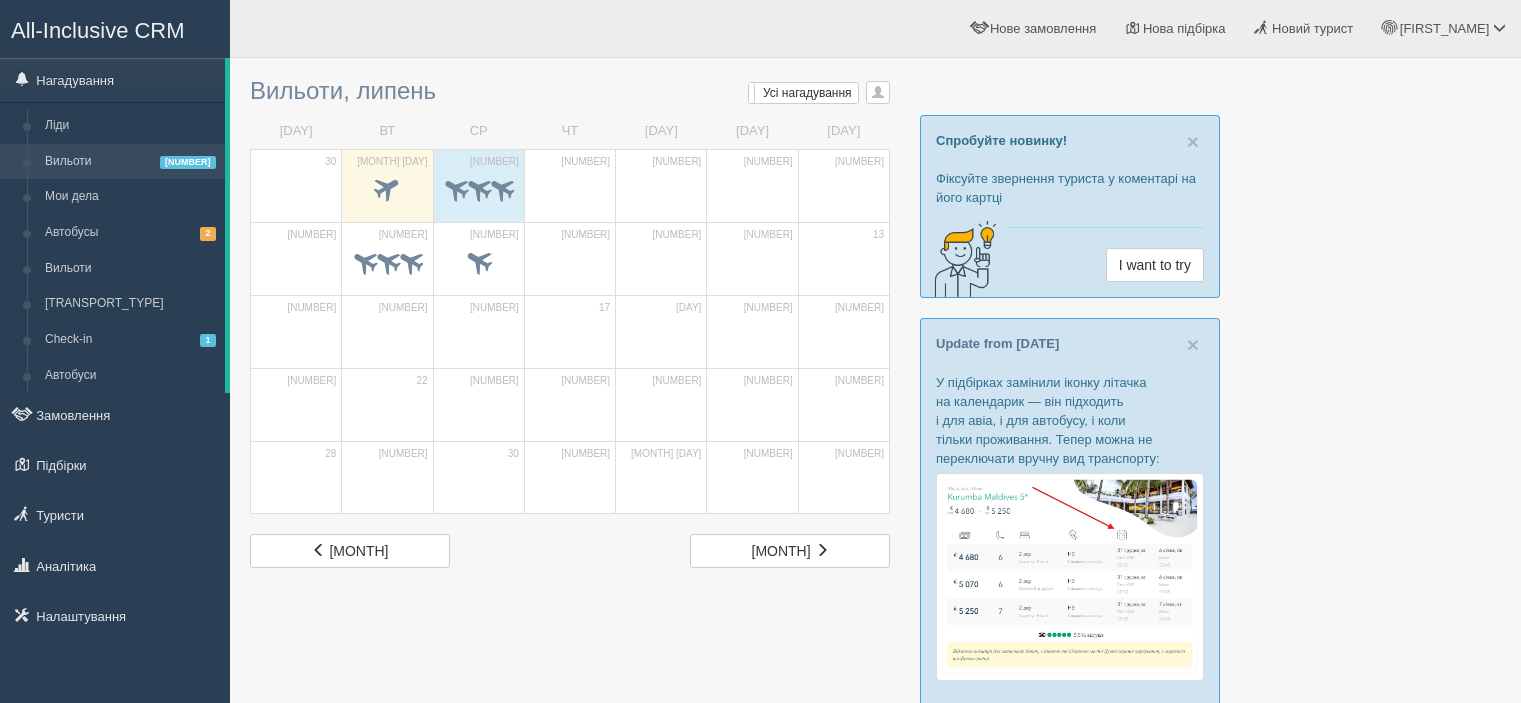 scroll, scrollTop: 0, scrollLeft: 0, axis: both 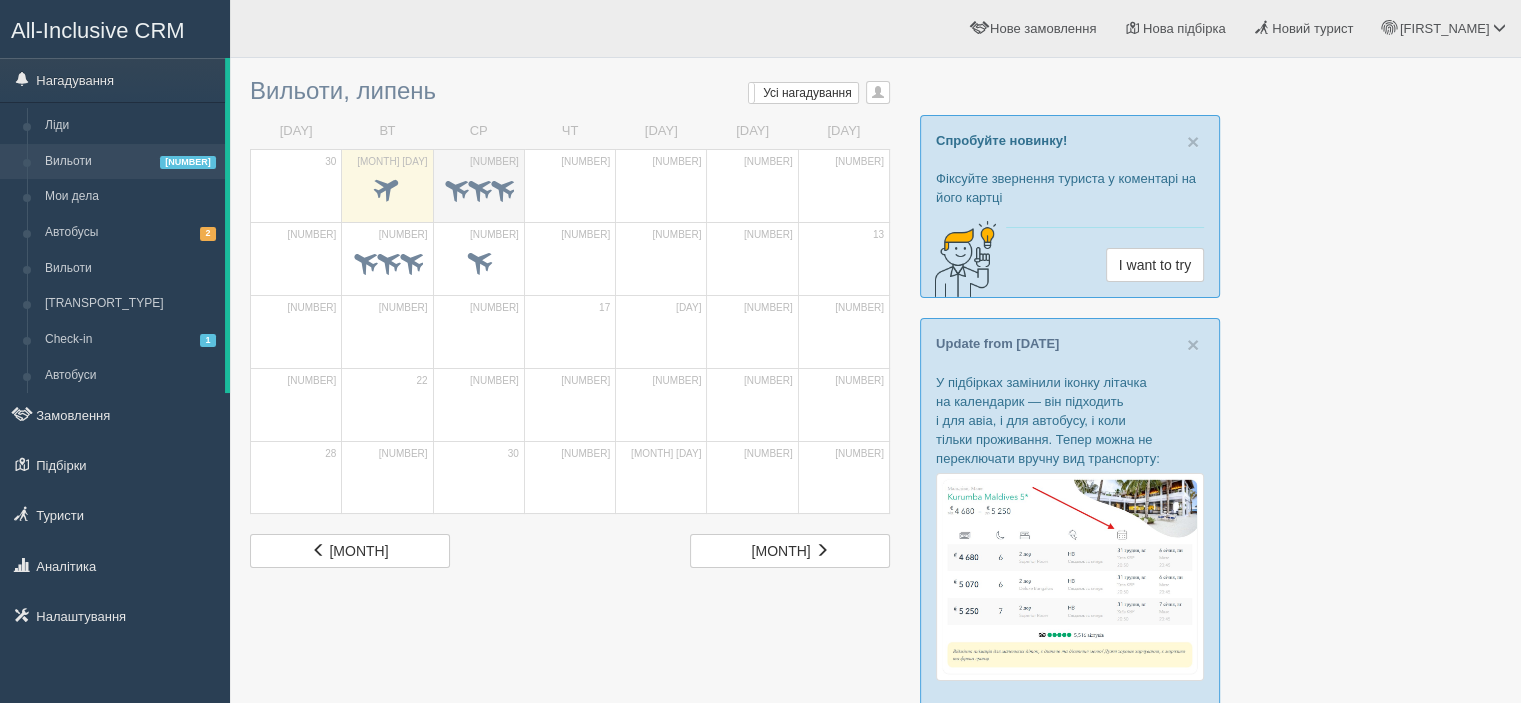 click at bounding box center [455, 187] 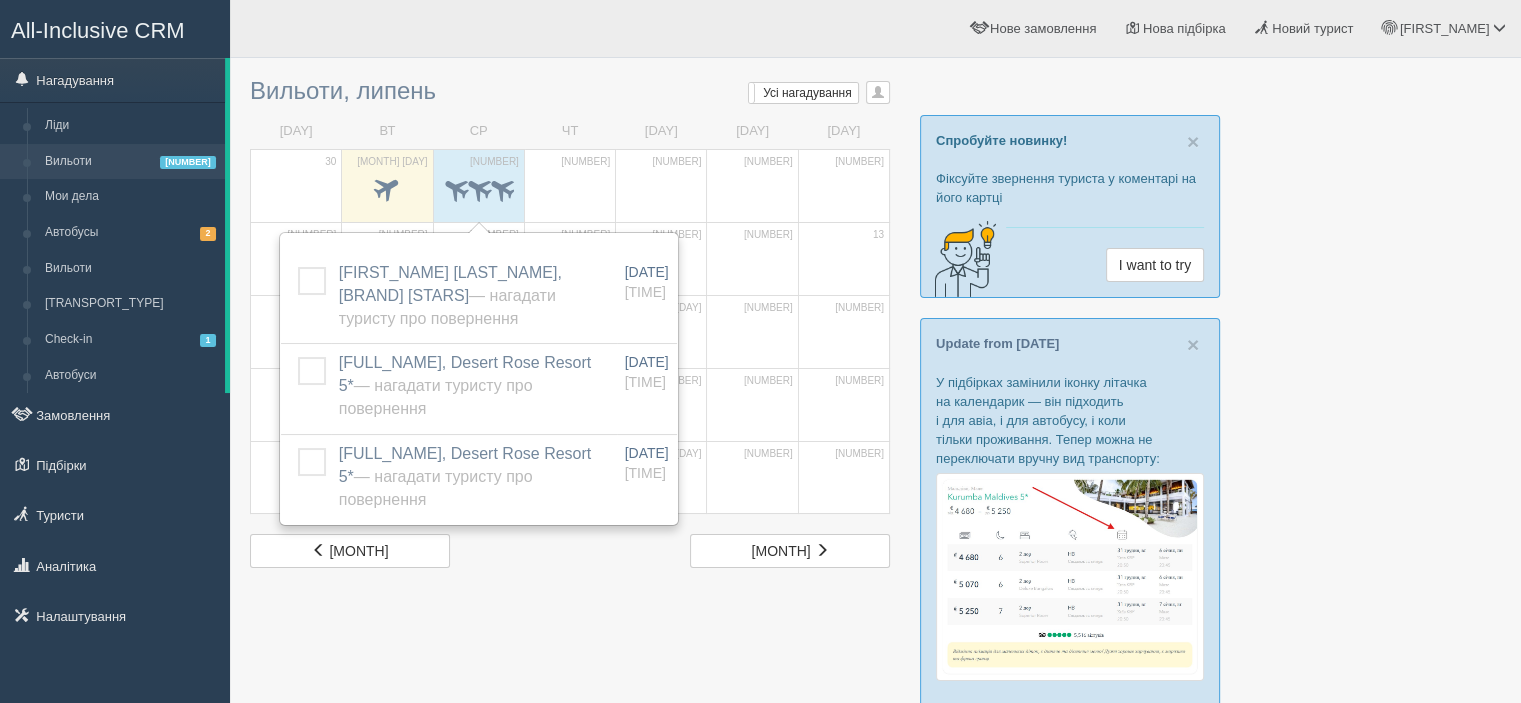click on "Вильоти, липень
Мої нагадування Мої Усі нагадування Усі
Усі нагадування Усі
Мої нагадування Мої
Вікторія Ліщенко
Наталия Уракова
ПН
ВТ
СР
ЧТ" at bounding box center (570, 318) 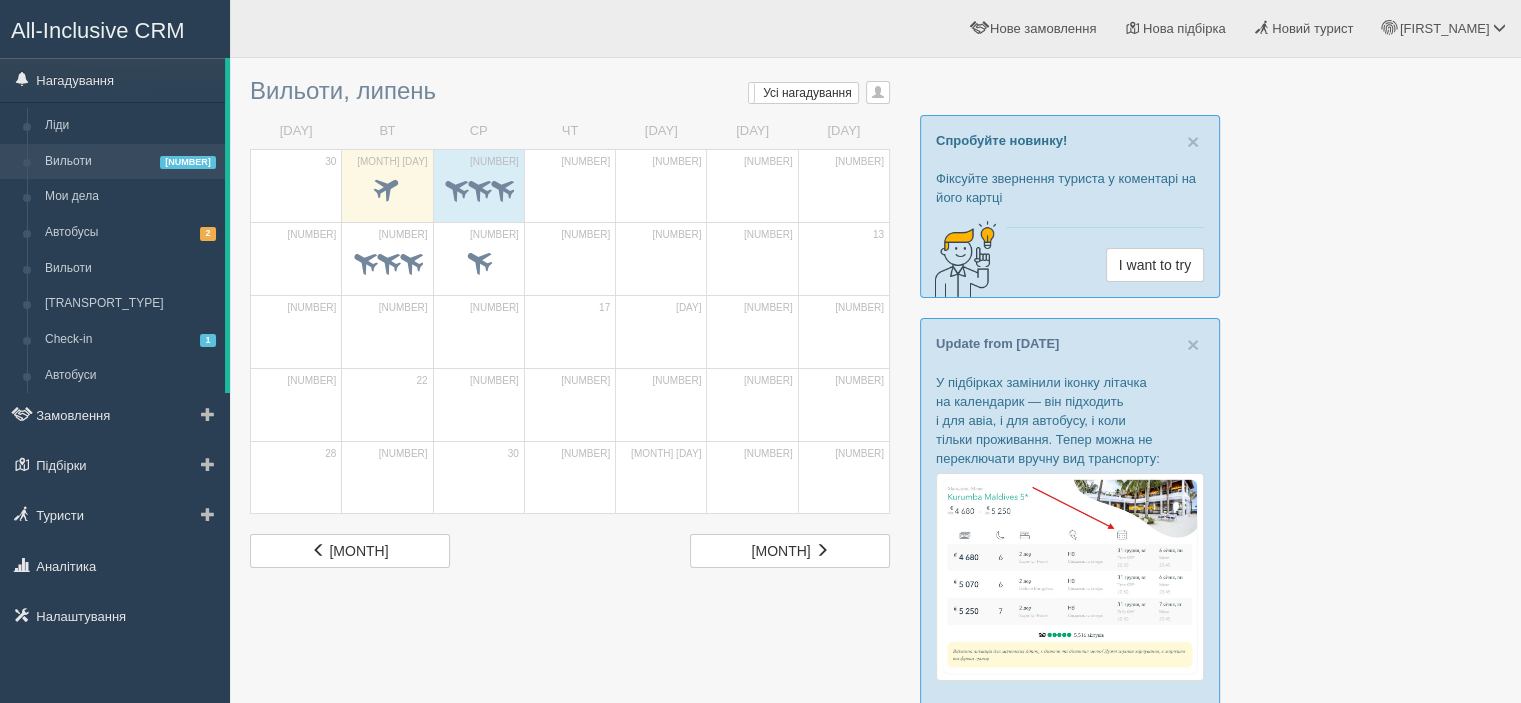 click on "Вильоти 3" at bounding box center [130, 162] 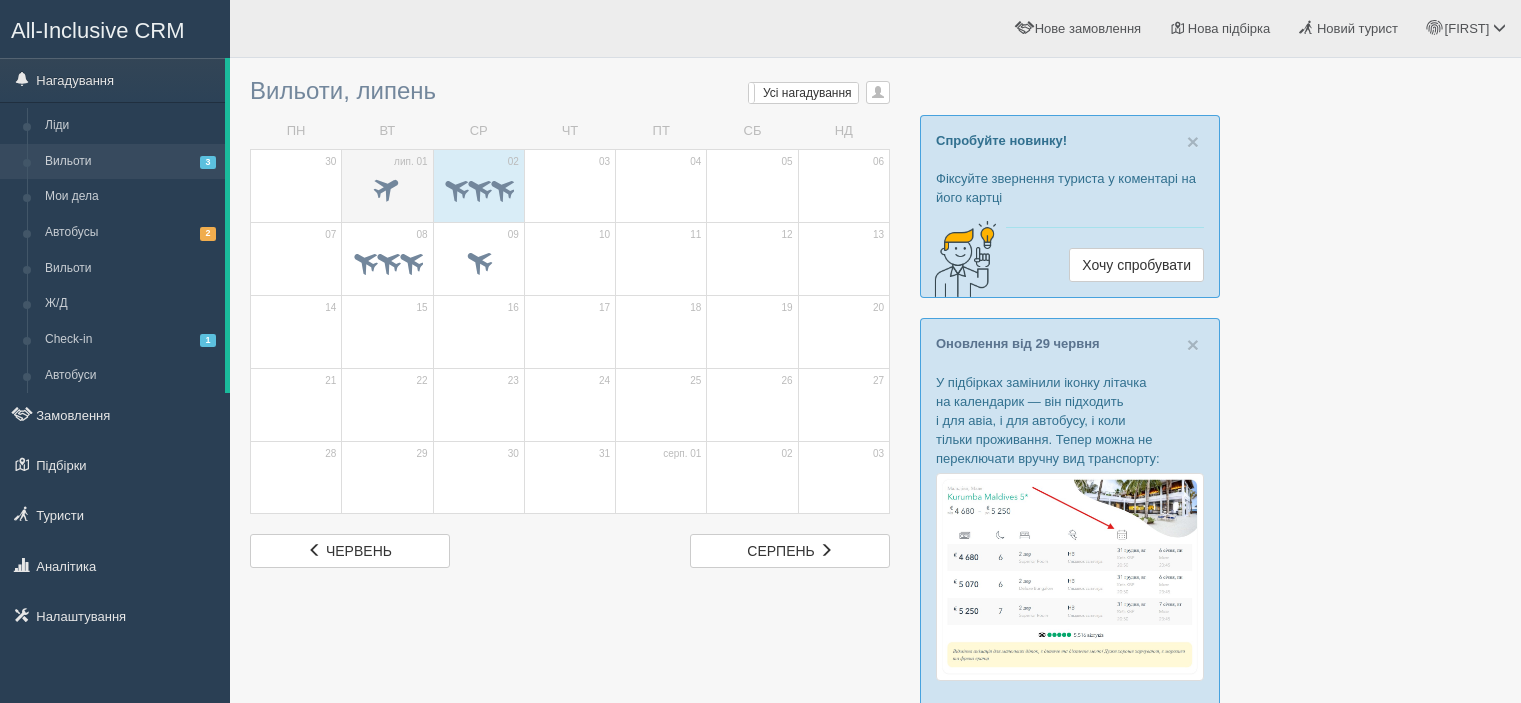 scroll, scrollTop: 0, scrollLeft: 0, axis: both 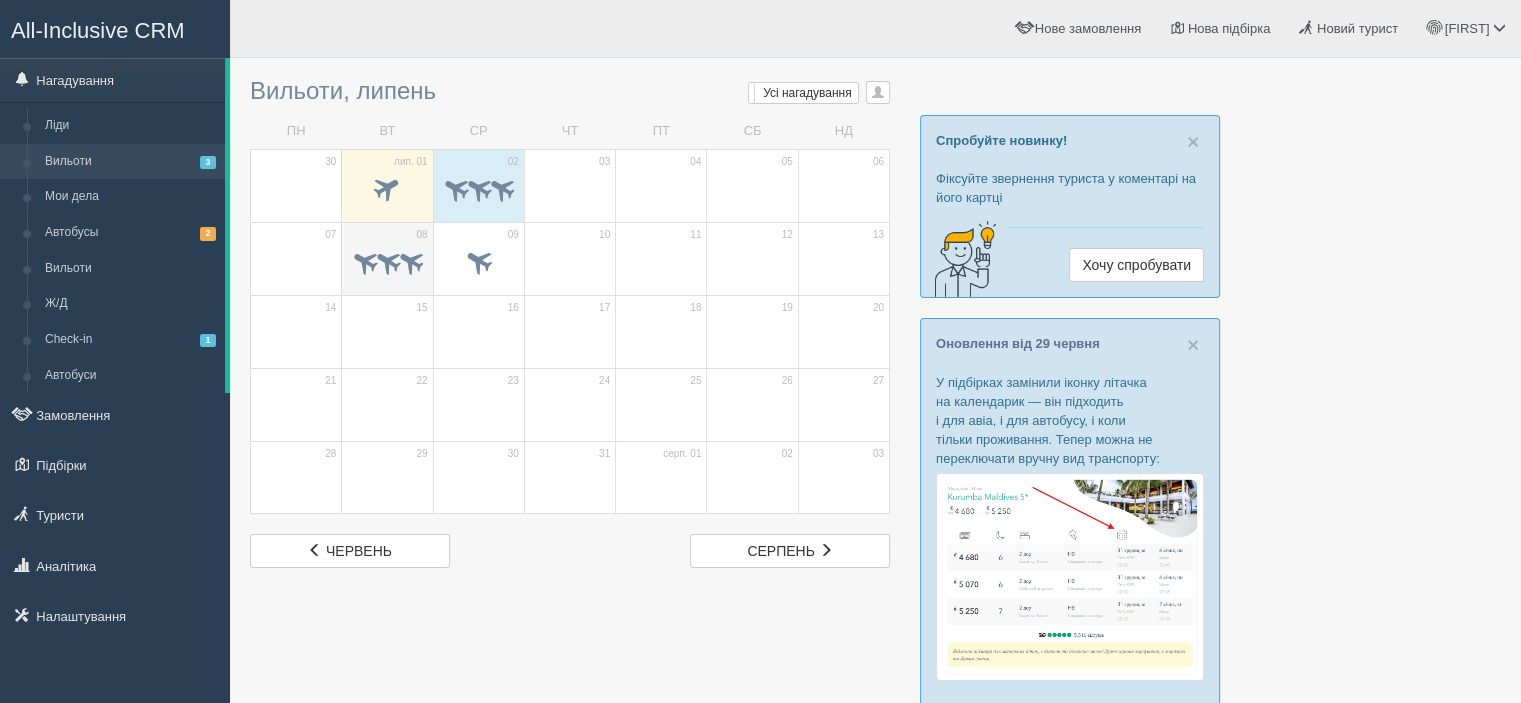 click at bounding box center (387, 260) 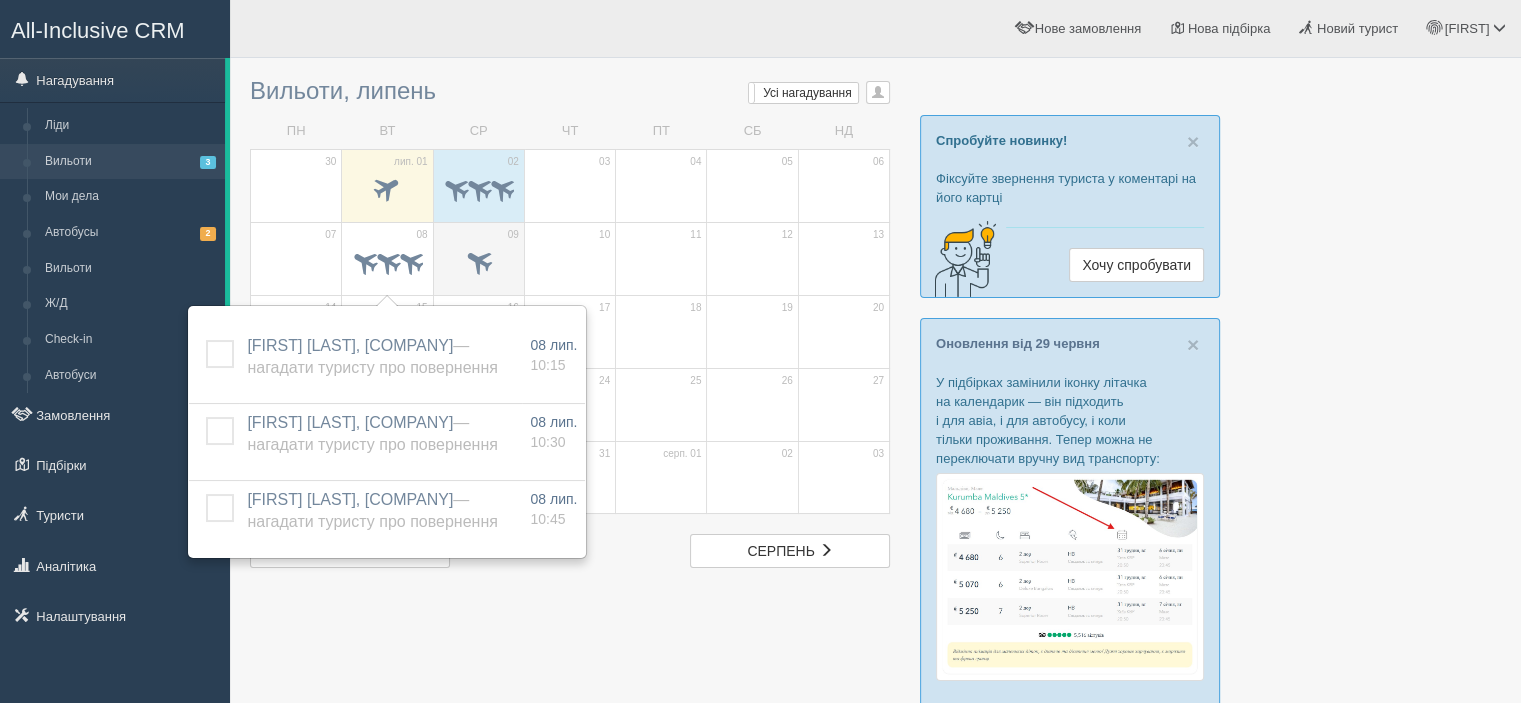 click at bounding box center (478, 260) 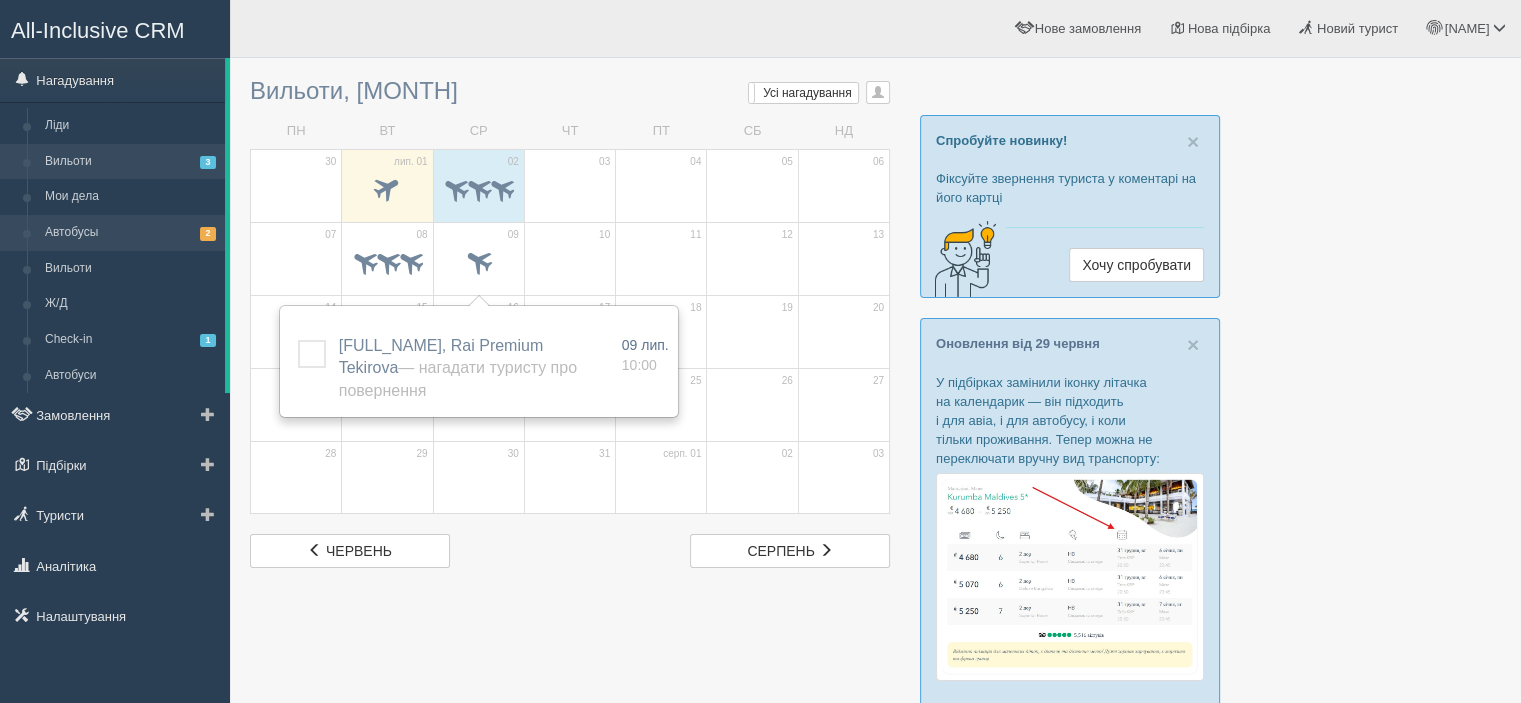 click on "Автобусы 2" at bounding box center (130, 233) 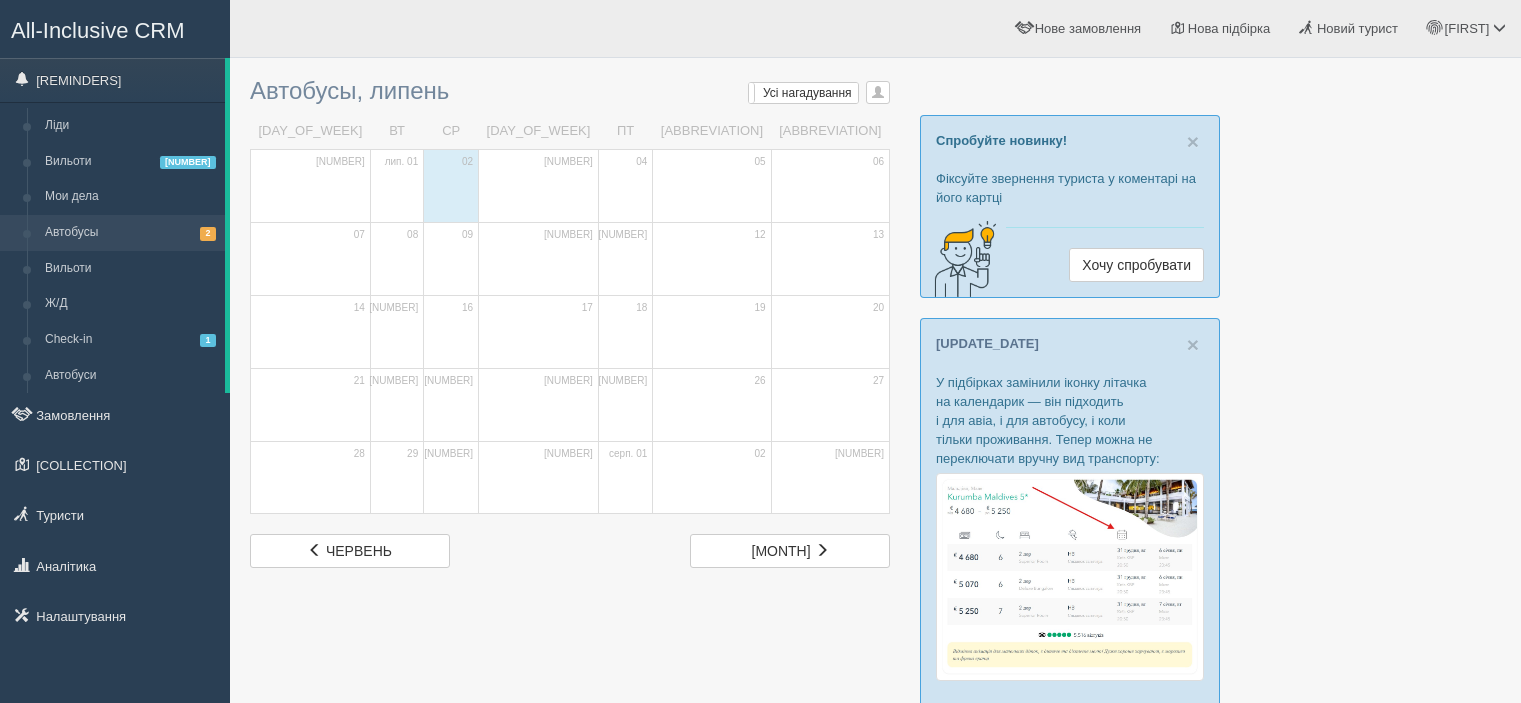 scroll, scrollTop: 0, scrollLeft: 0, axis: both 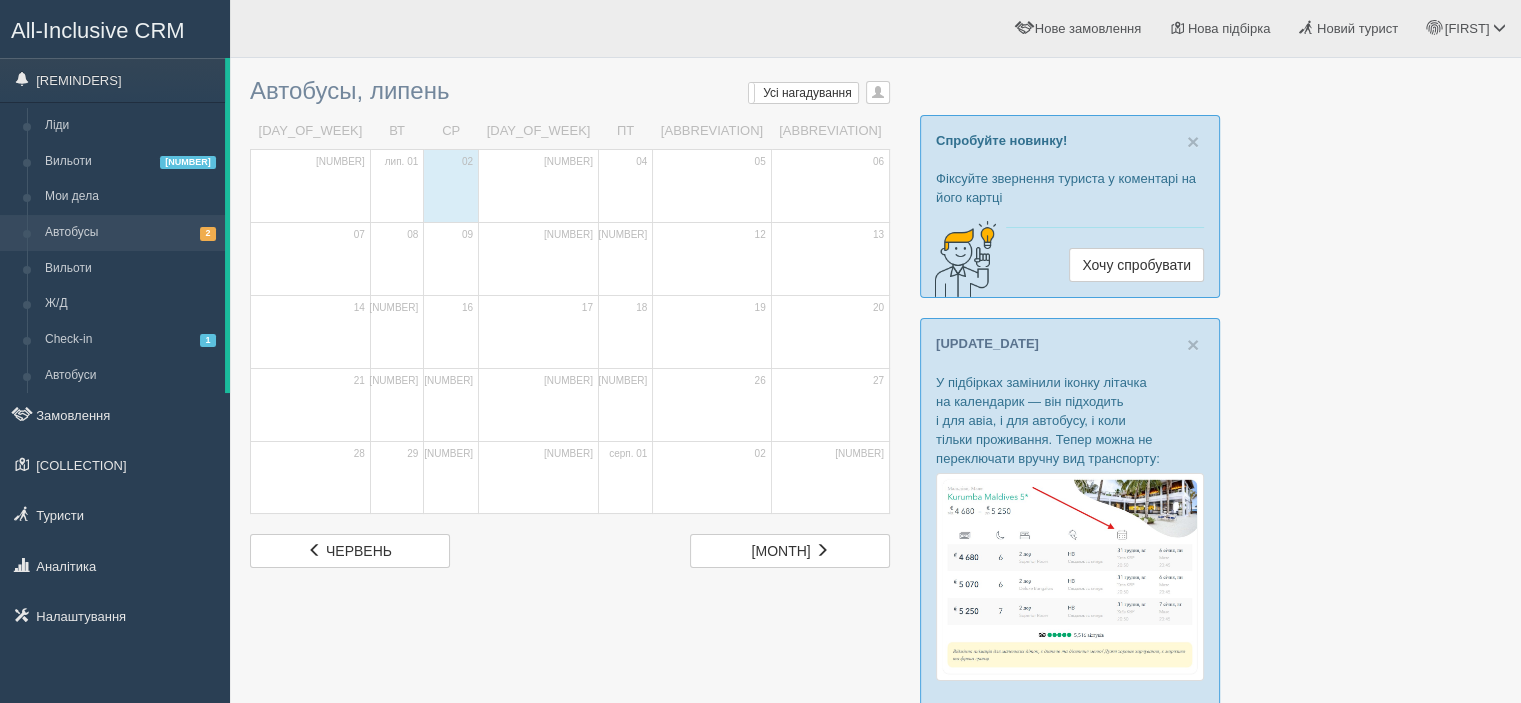 click at bounding box center (500, 191) 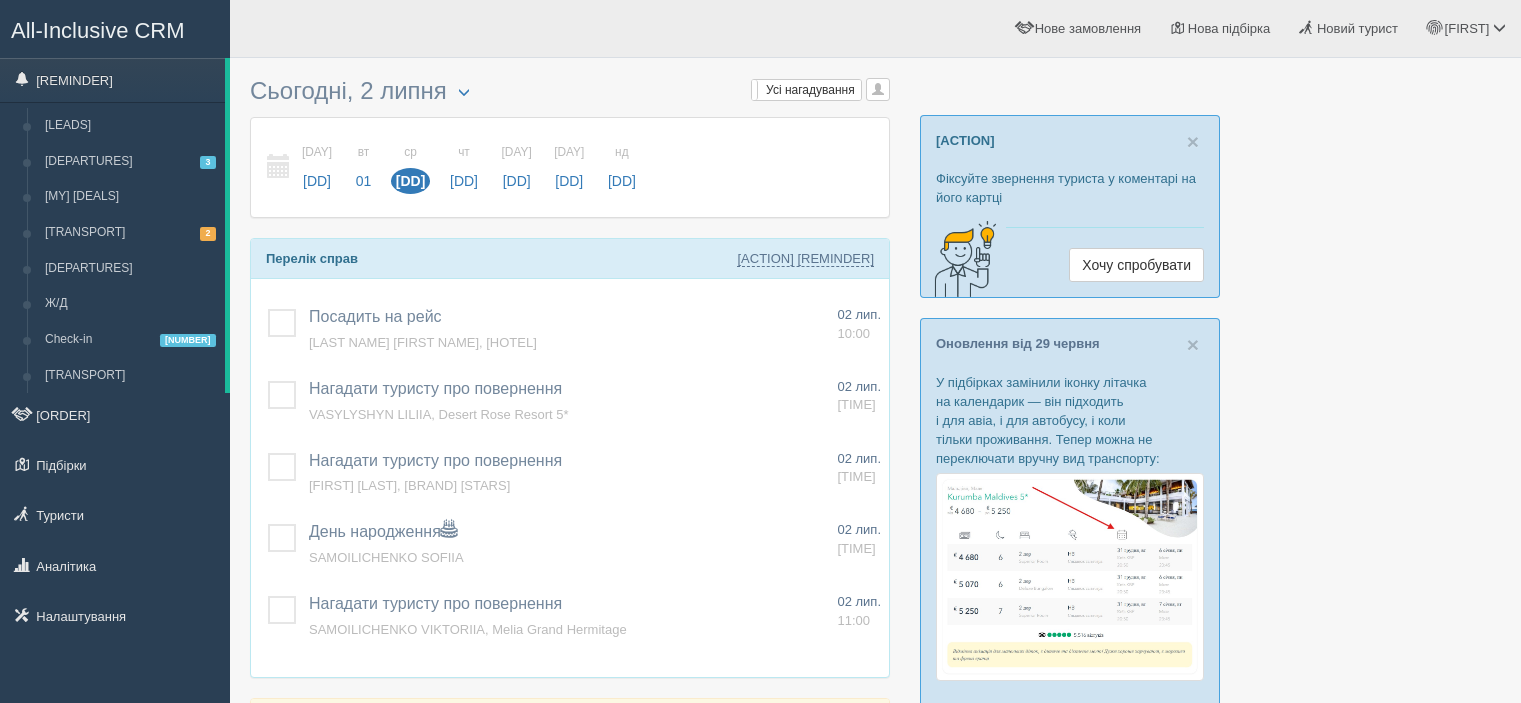 scroll, scrollTop: 0, scrollLeft: 0, axis: both 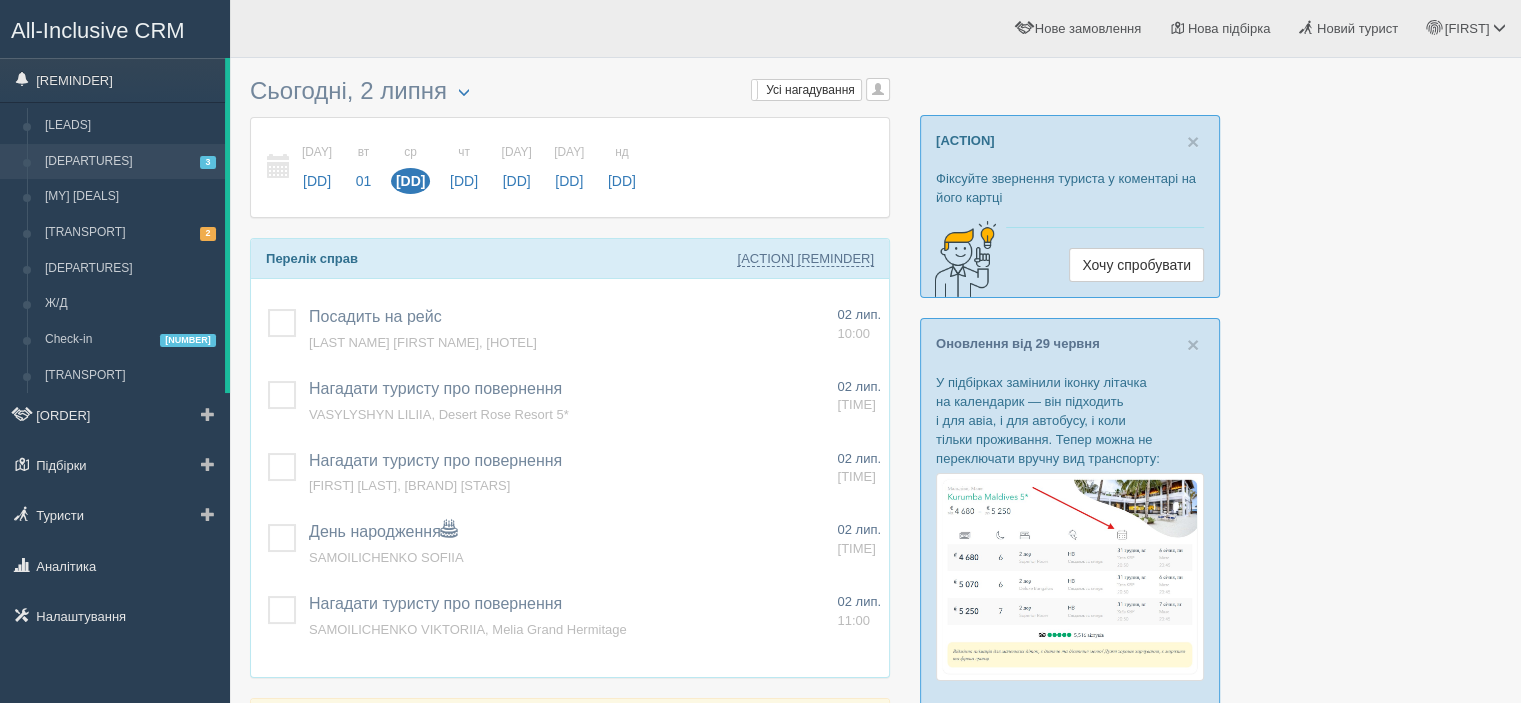 click on "[DEPARTURES 3]" at bounding box center (130, 162) 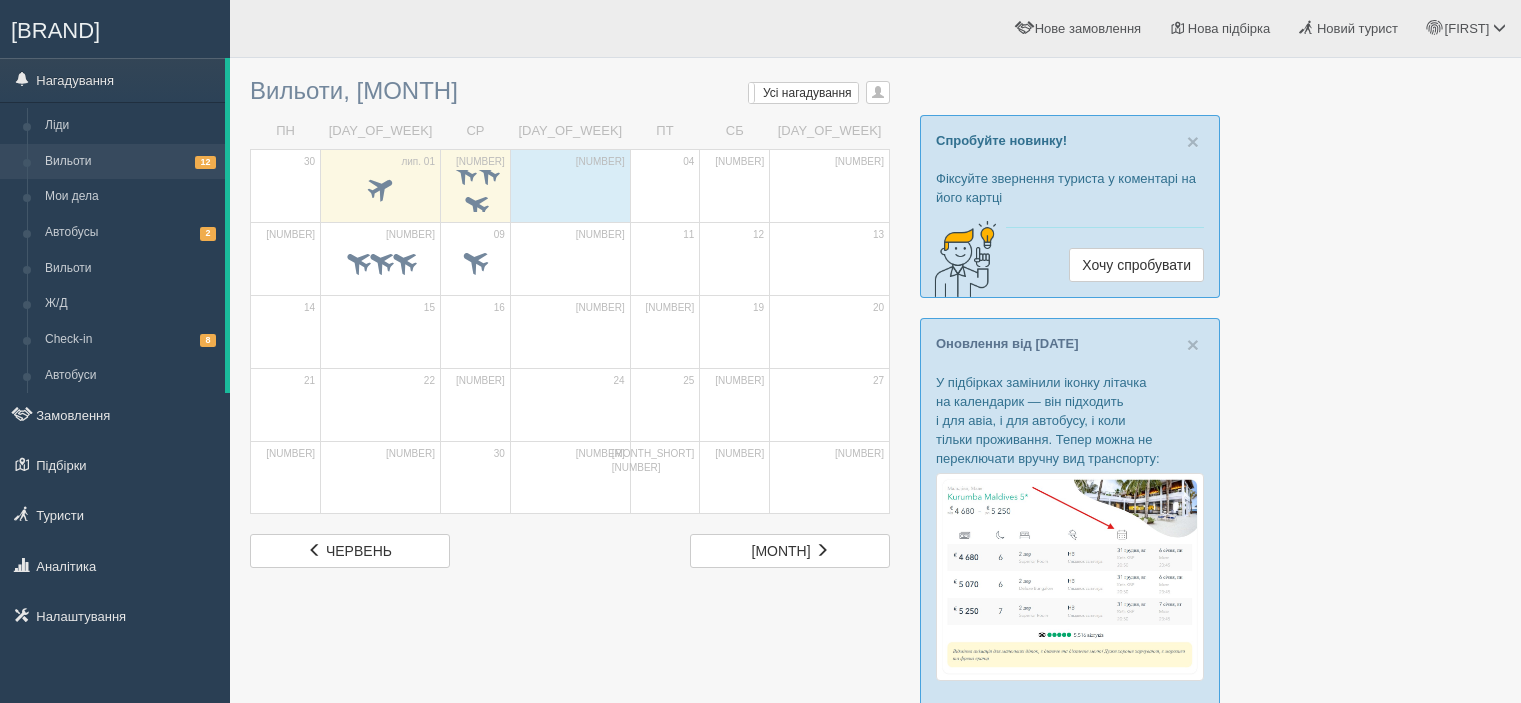 scroll, scrollTop: 0, scrollLeft: 0, axis: both 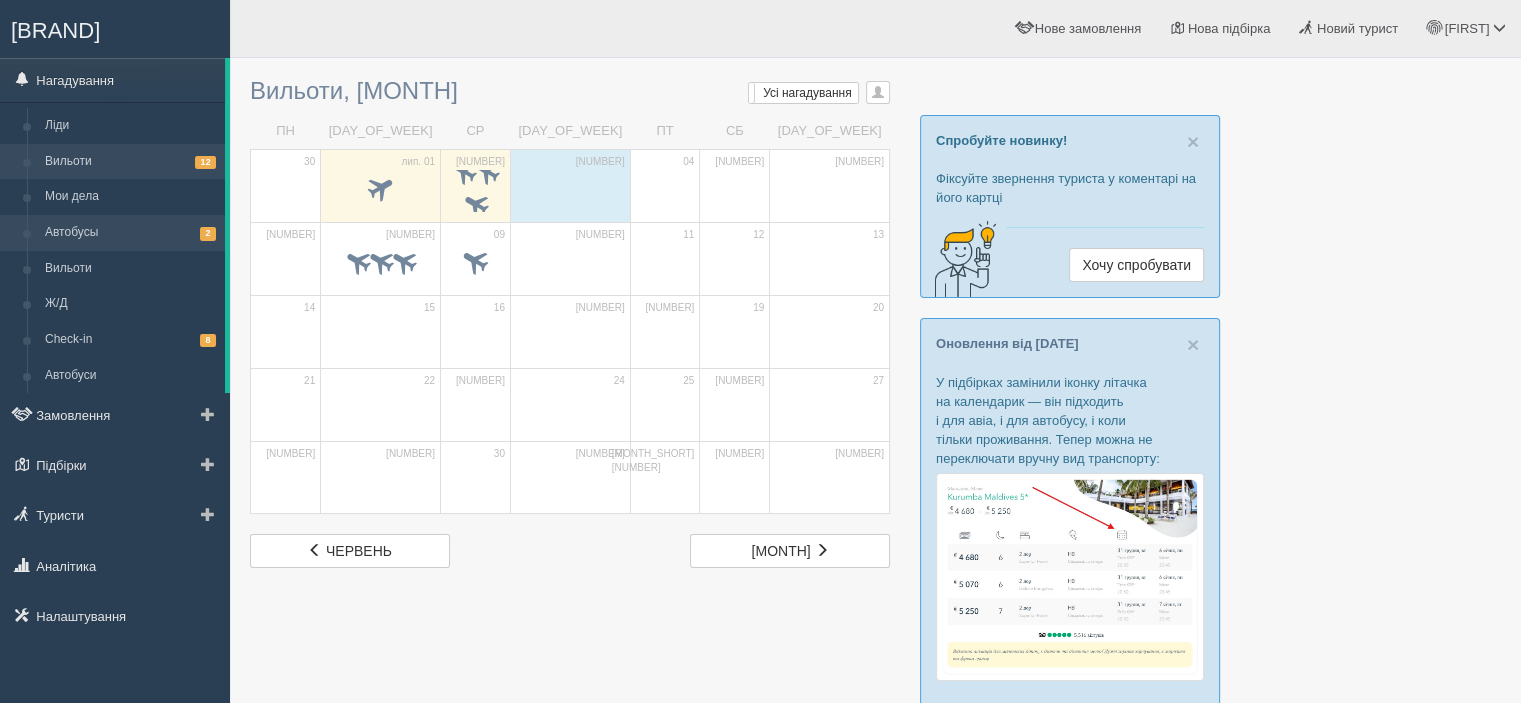 click on "Автобусы 2" at bounding box center (130, 233) 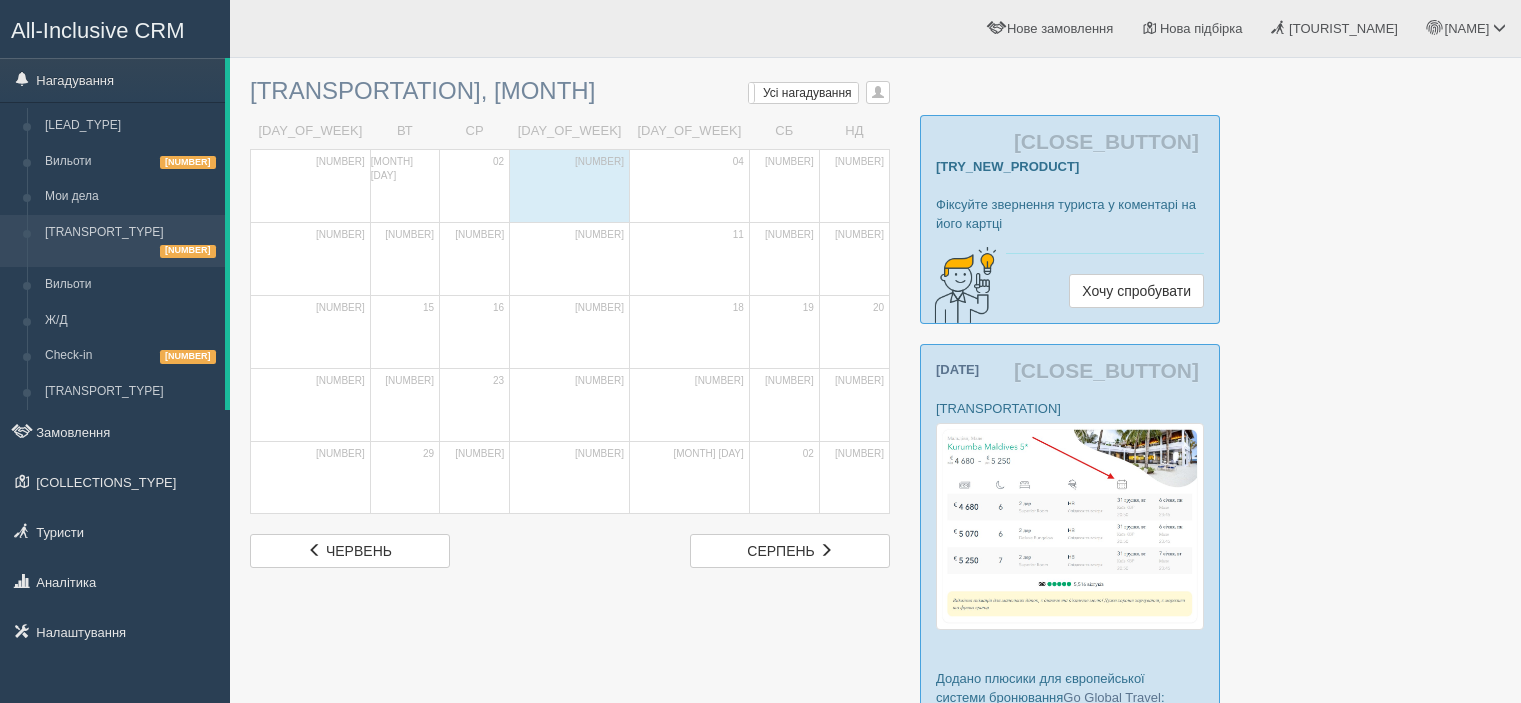 scroll, scrollTop: 0, scrollLeft: 0, axis: both 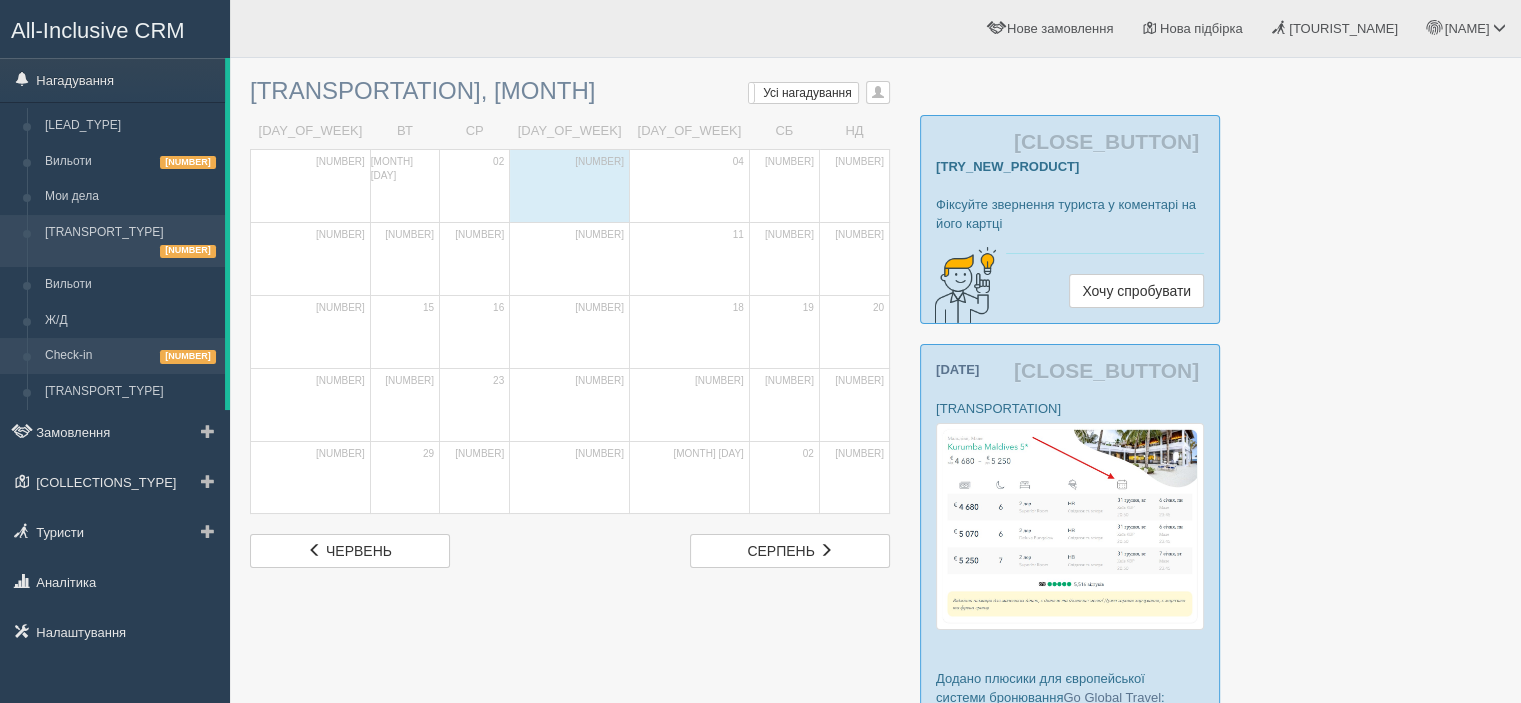 click on "Check-in 8" at bounding box center [130, 340] 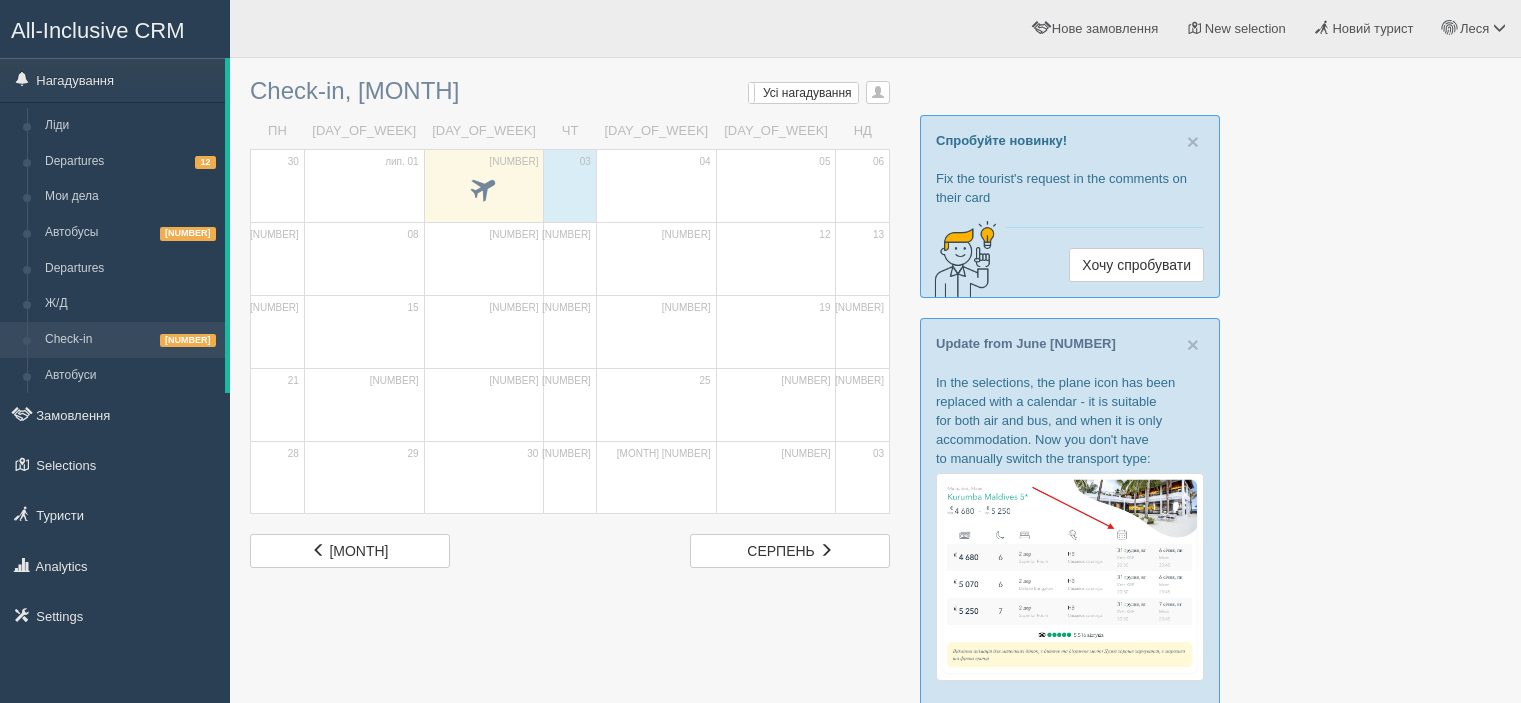 scroll, scrollTop: 0, scrollLeft: 0, axis: both 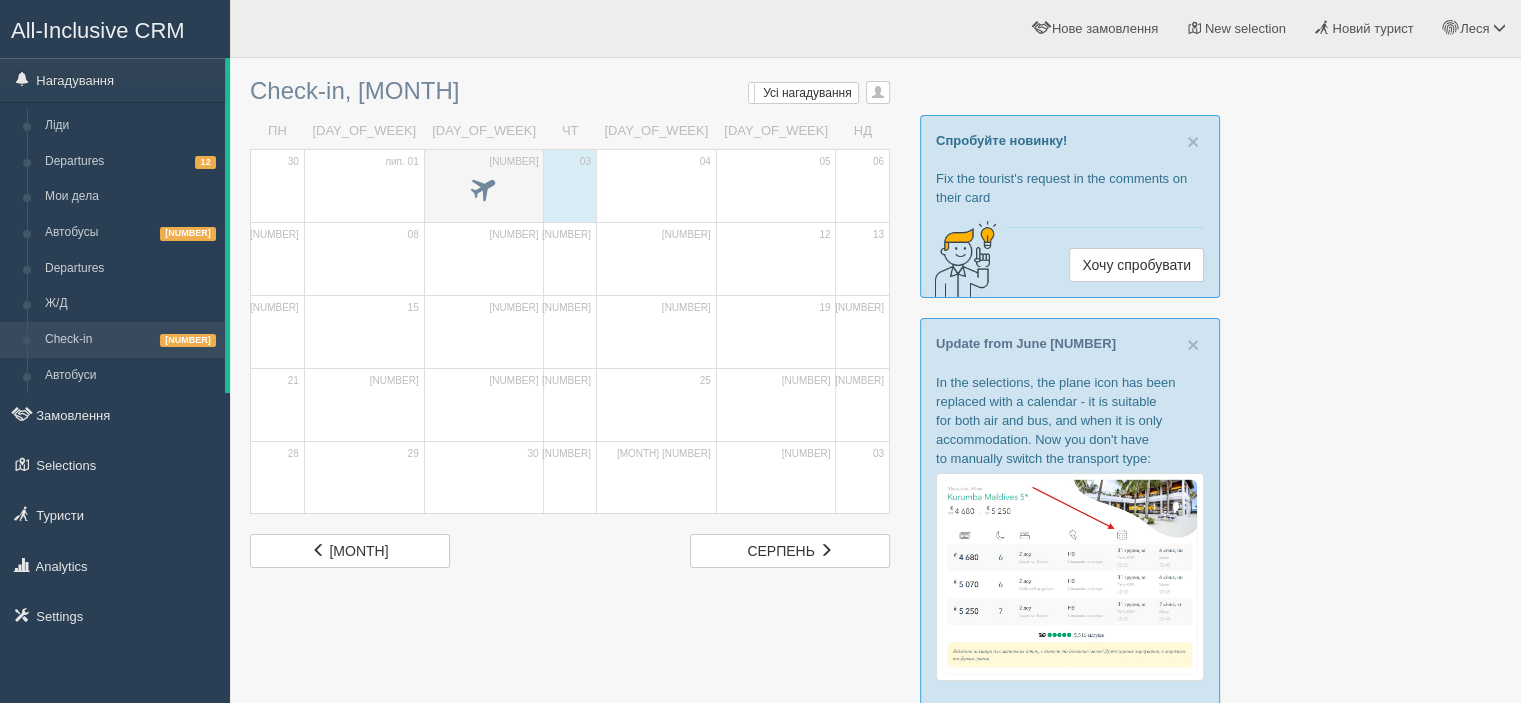click on "02" at bounding box center [483, 185] 